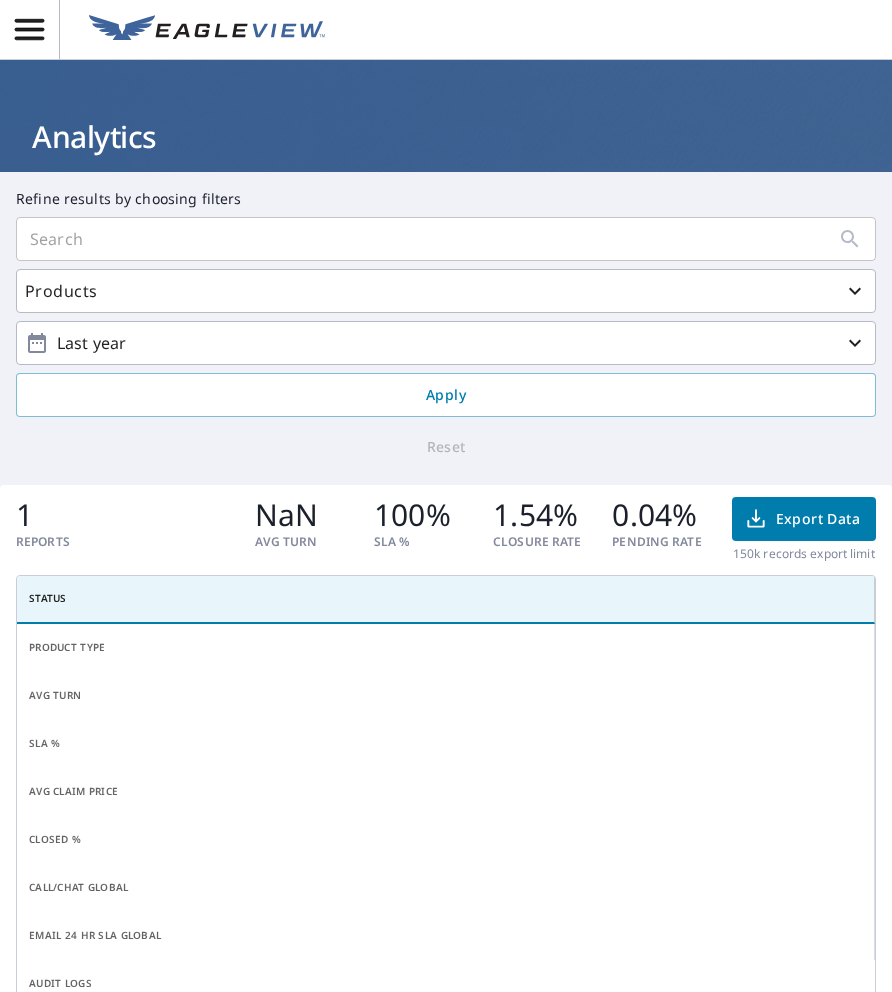 scroll, scrollTop: 0, scrollLeft: 0, axis: both 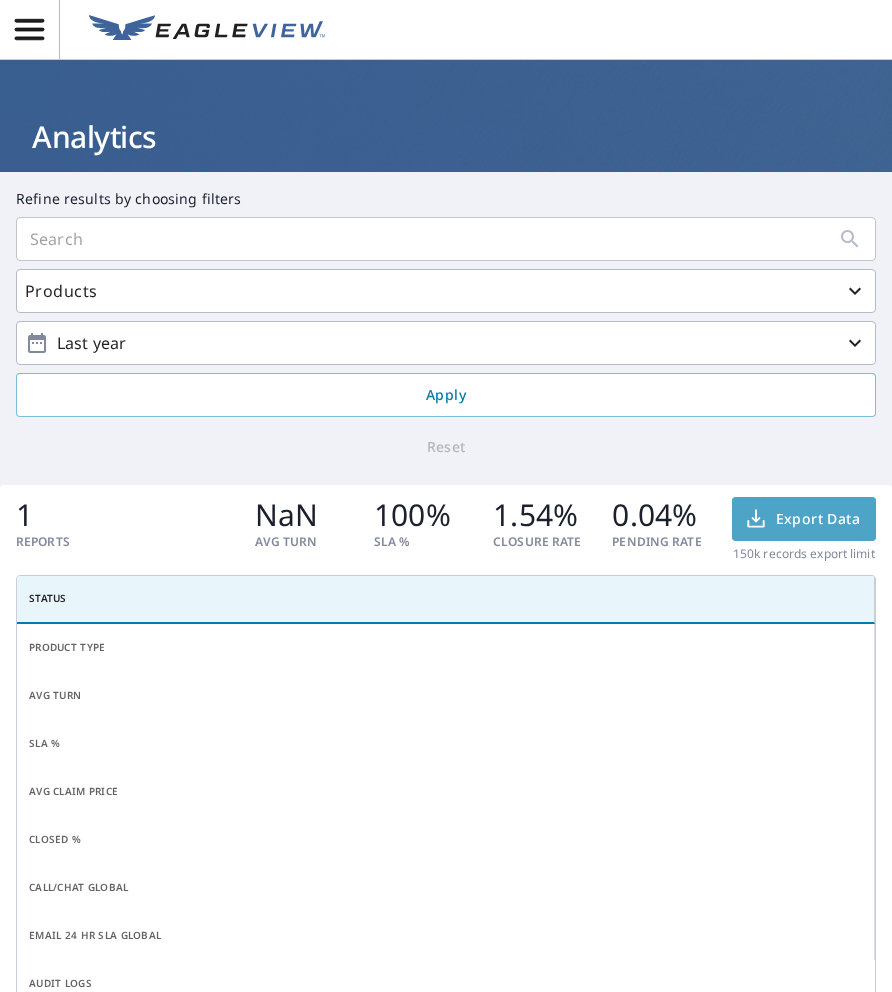 click on "Export Data" at bounding box center [804, 519] 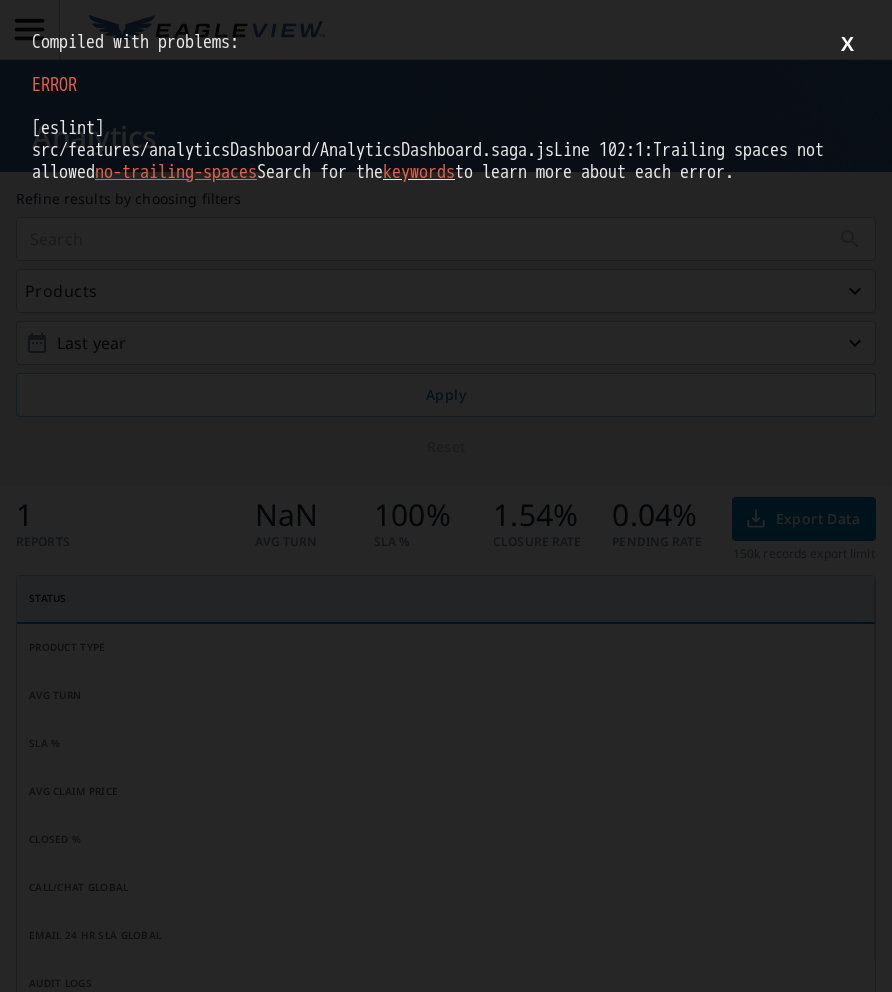 scroll, scrollTop: 0, scrollLeft: 0, axis: both 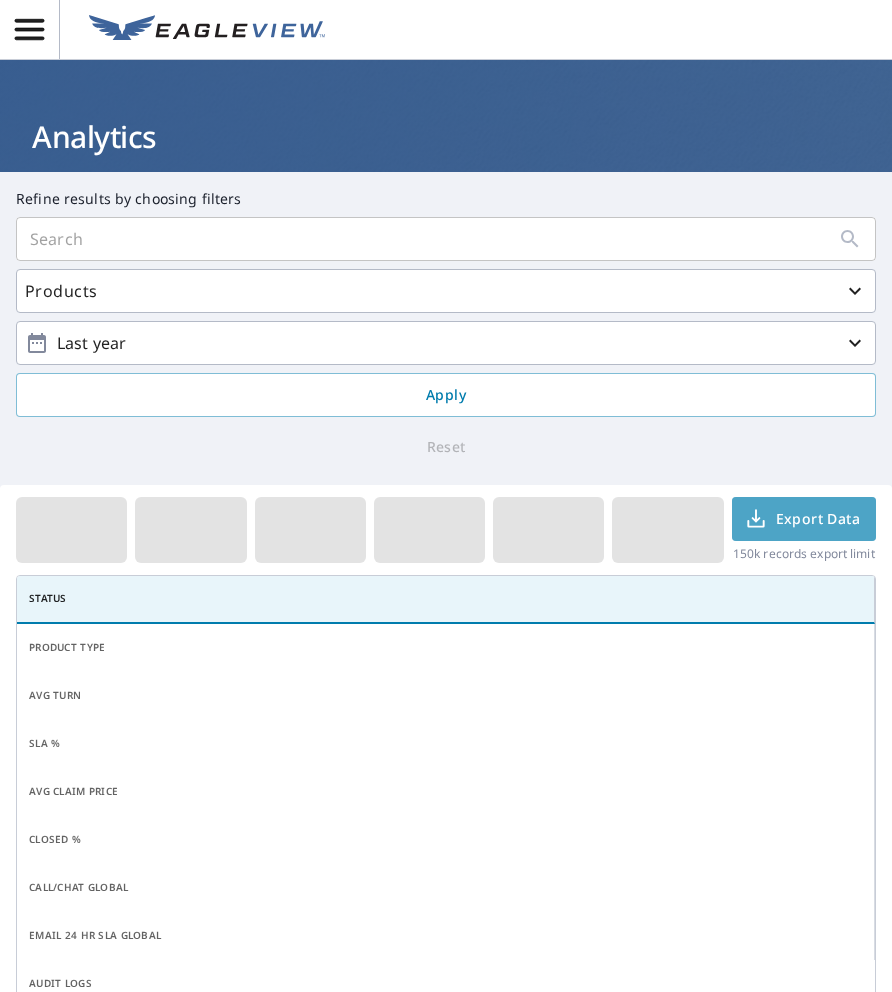 click on "Export Data" at bounding box center [802, 519] 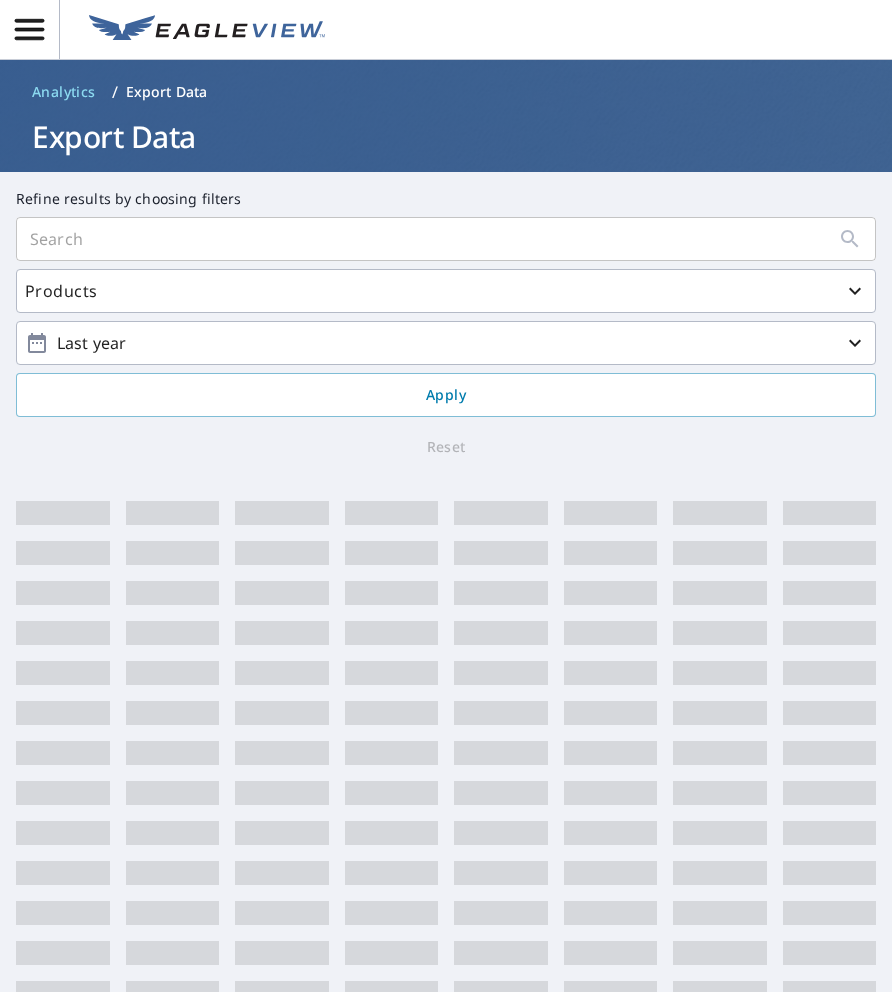 scroll, scrollTop: 0, scrollLeft: 0, axis: both 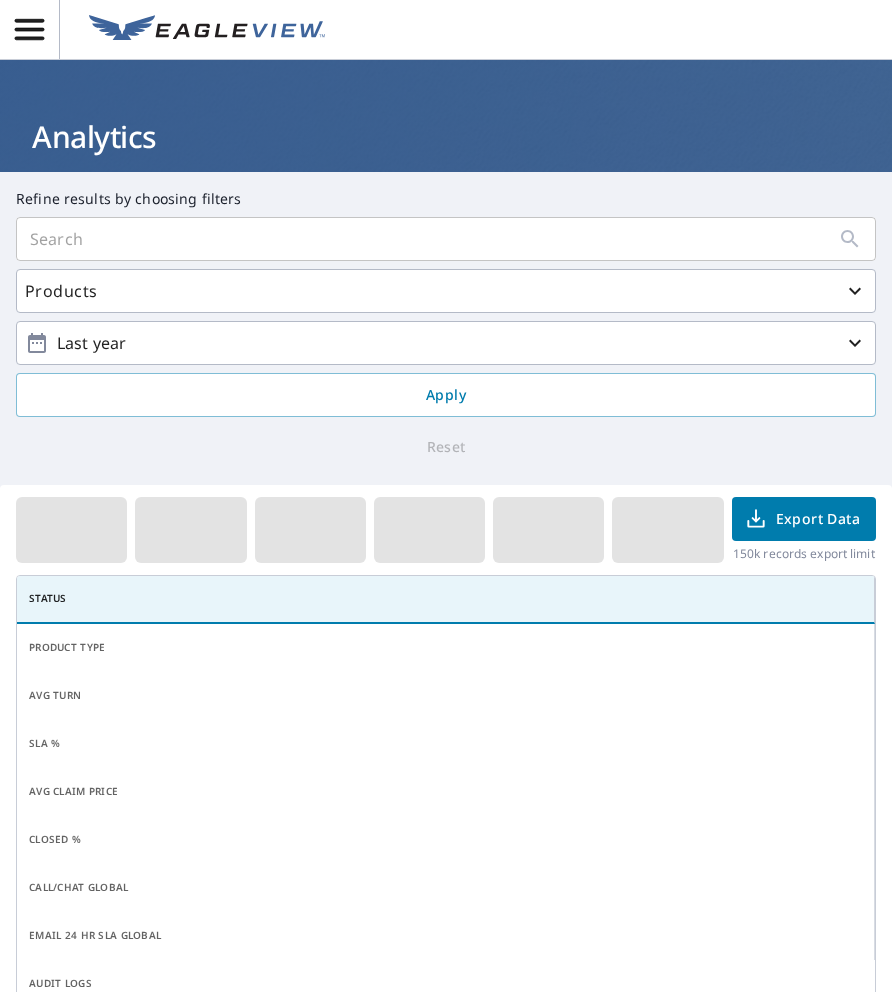 click 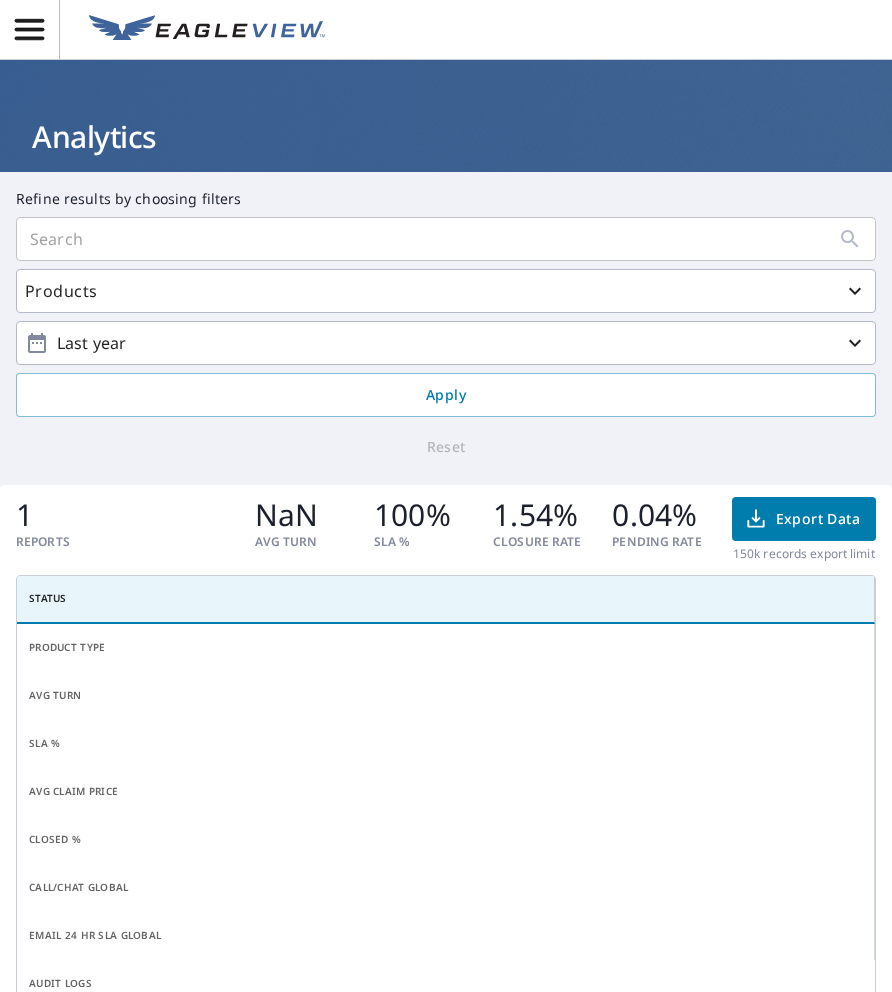 click 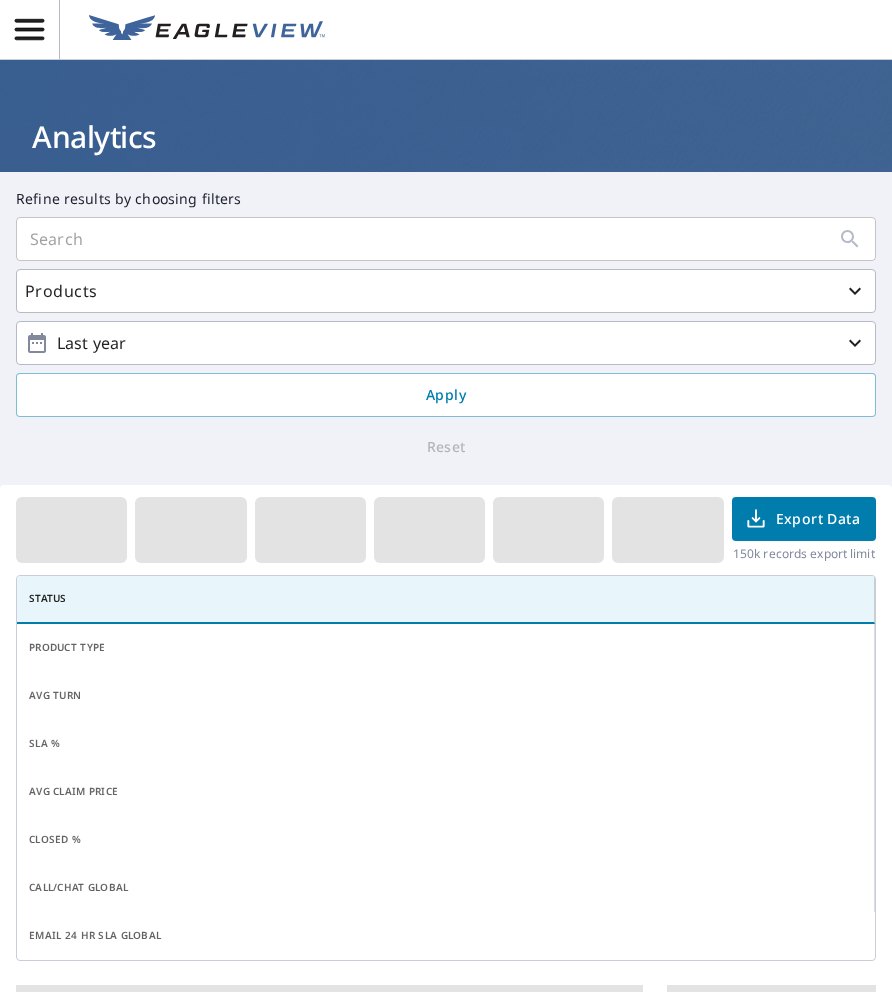 scroll, scrollTop: 0, scrollLeft: 0, axis: both 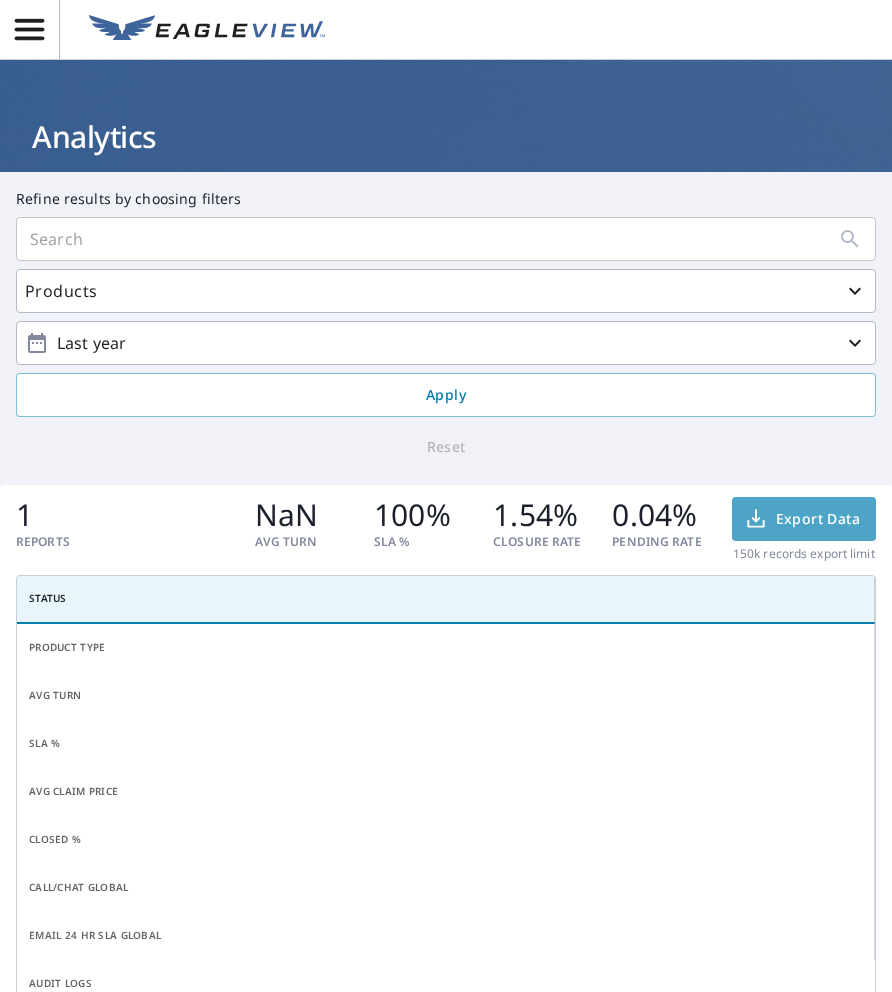 click 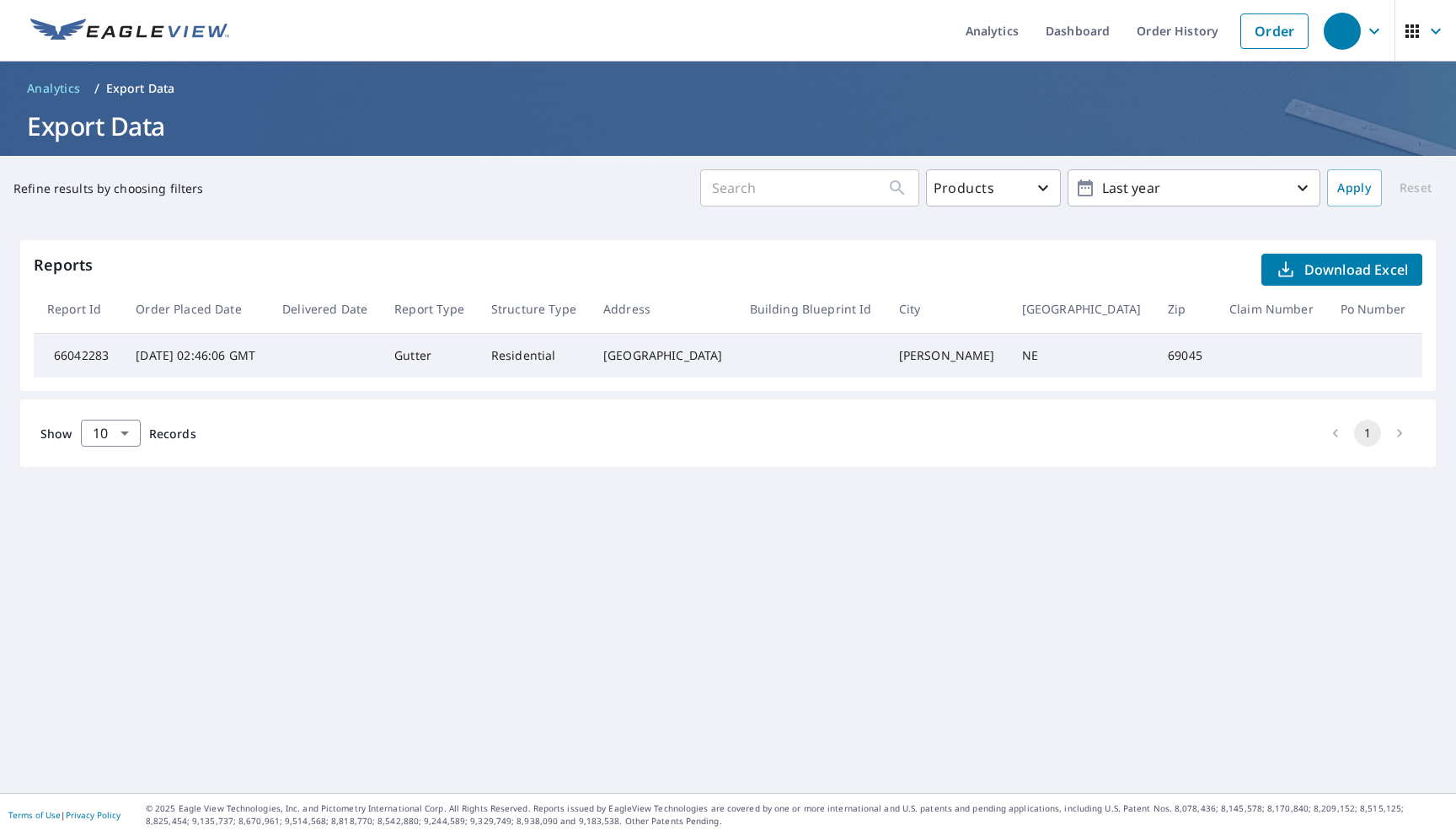 scroll, scrollTop: 0, scrollLeft: 0, axis: both 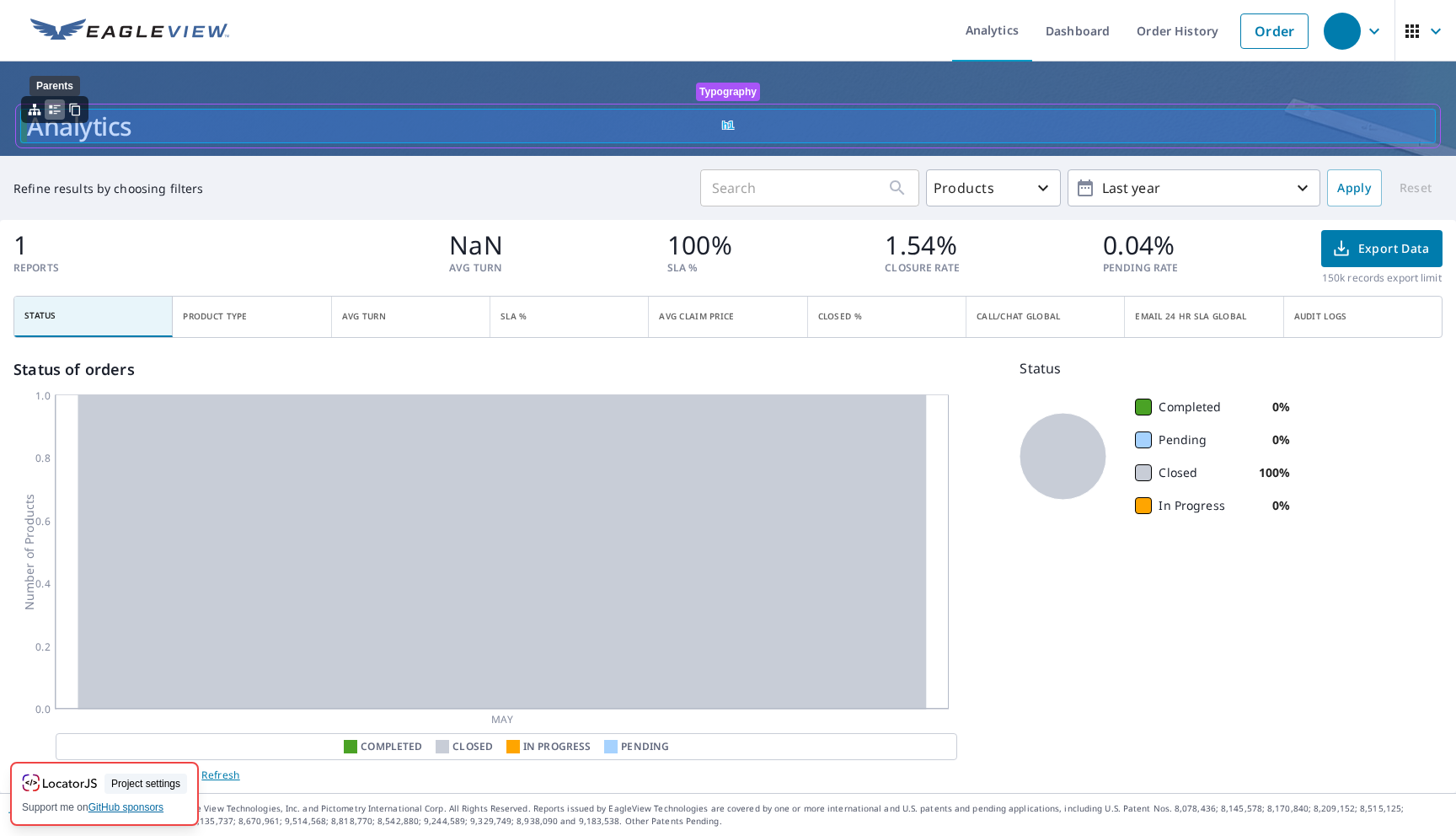 click on "format-list-text" at bounding box center (55, 110) 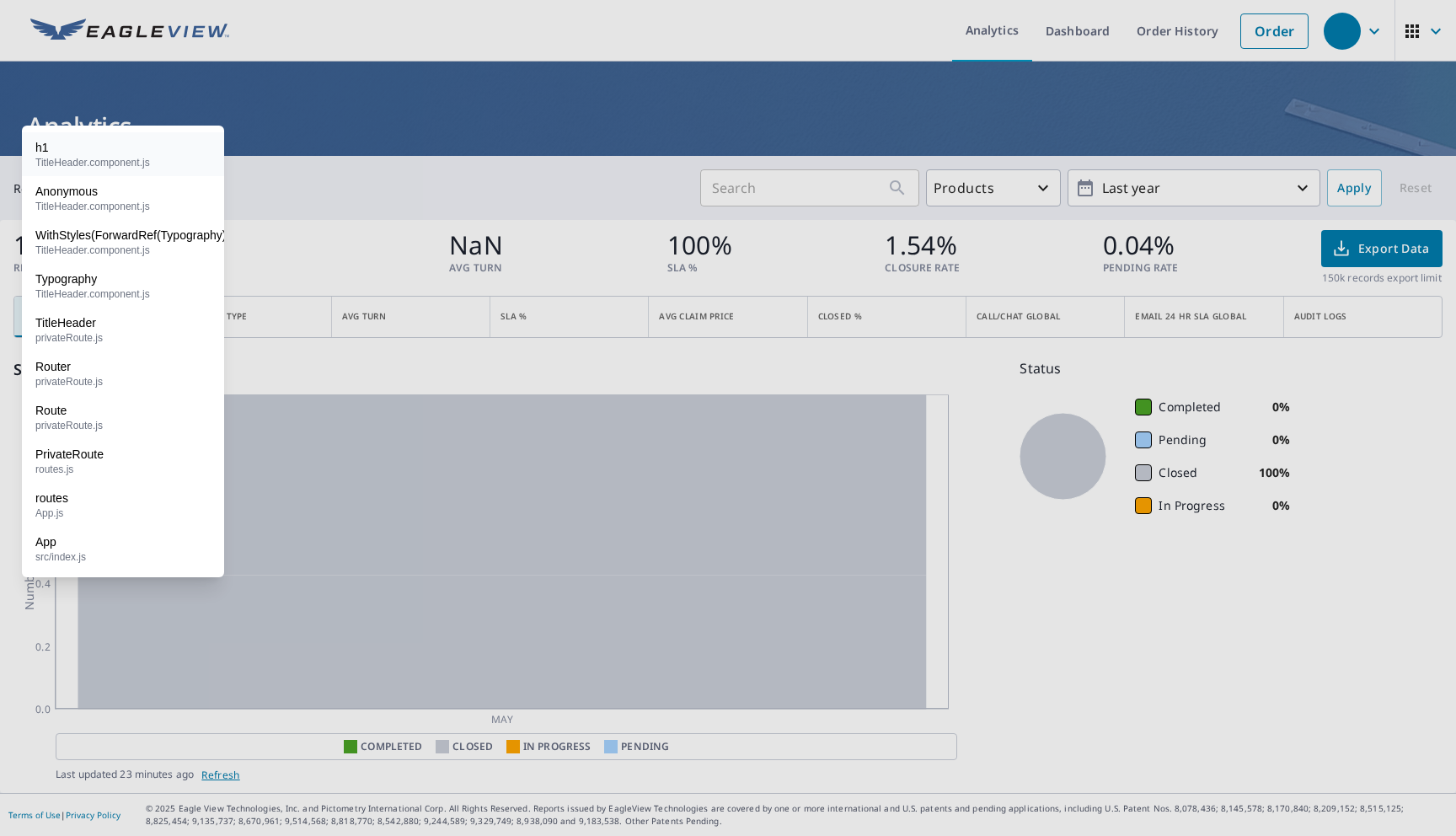 click on "TitleHeader.component.js" at bounding box center [123, 163] 